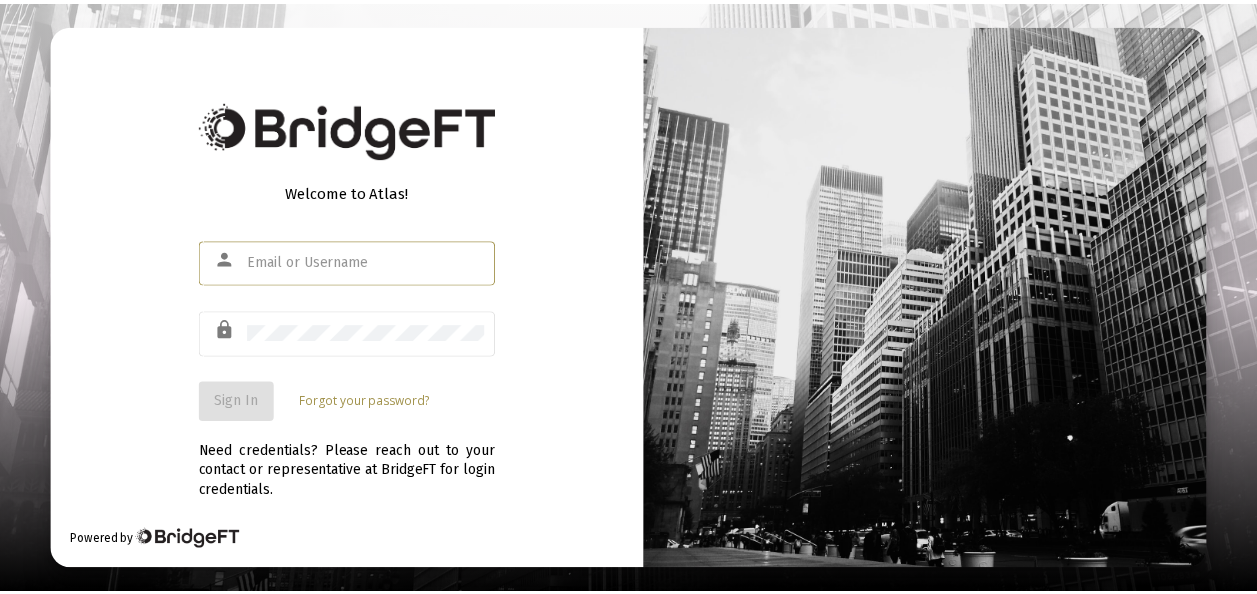 scroll, scrollTop: 0, scrollLeft: 0, axis: both 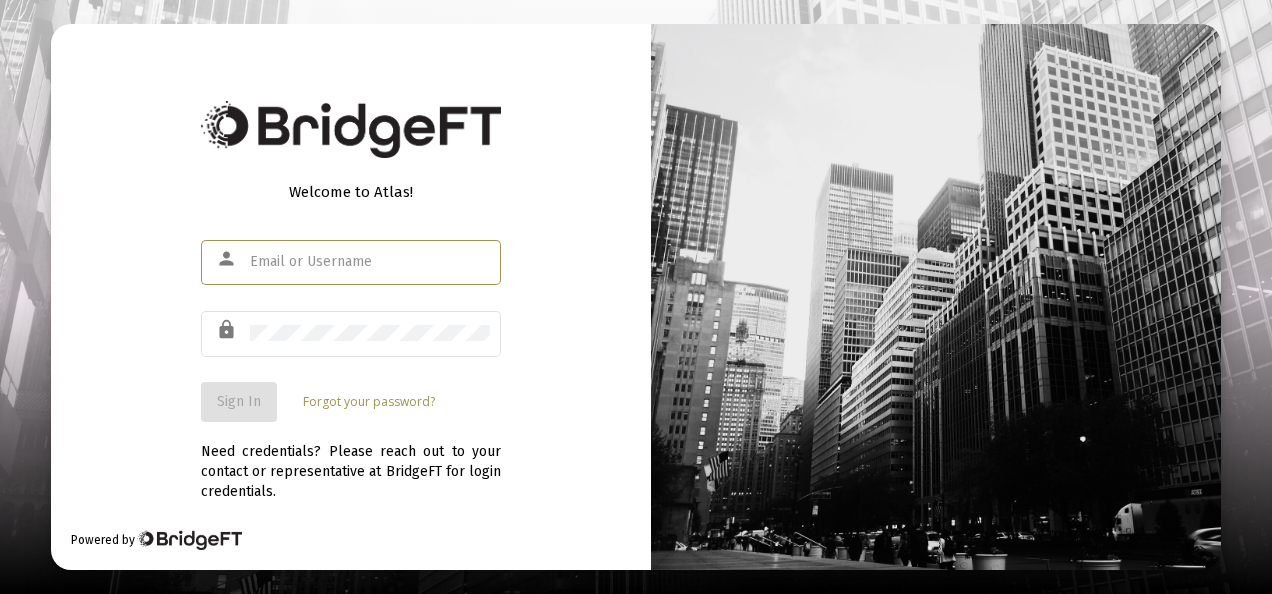 click at bounding box center [370, 262] 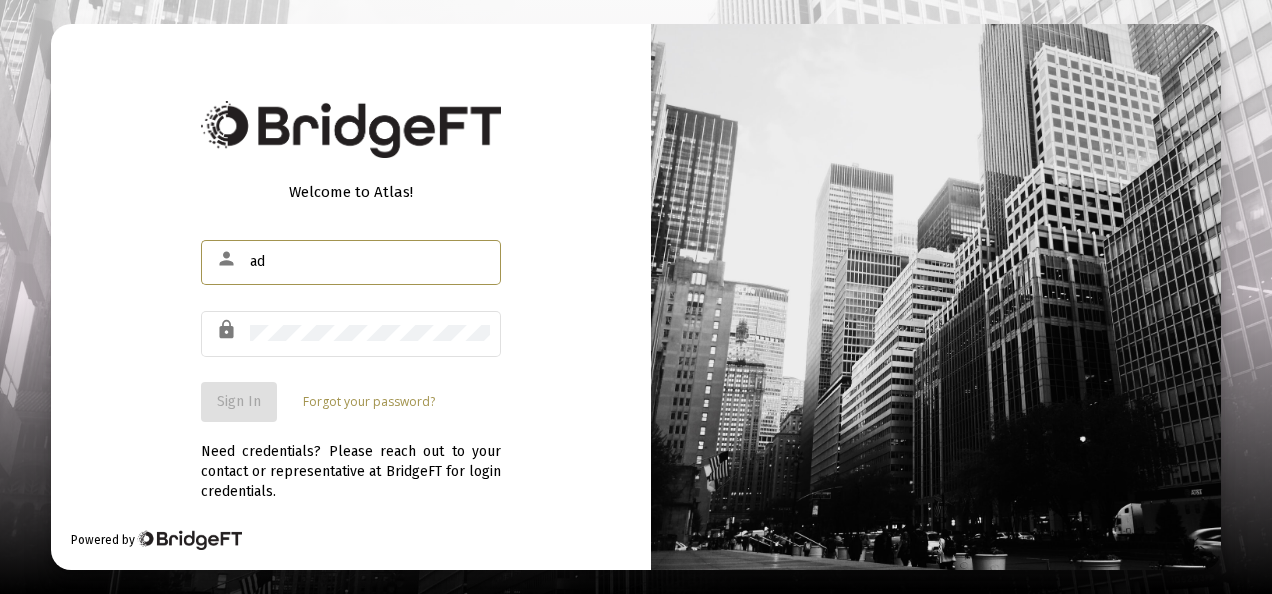 type on "[EMAIL]" 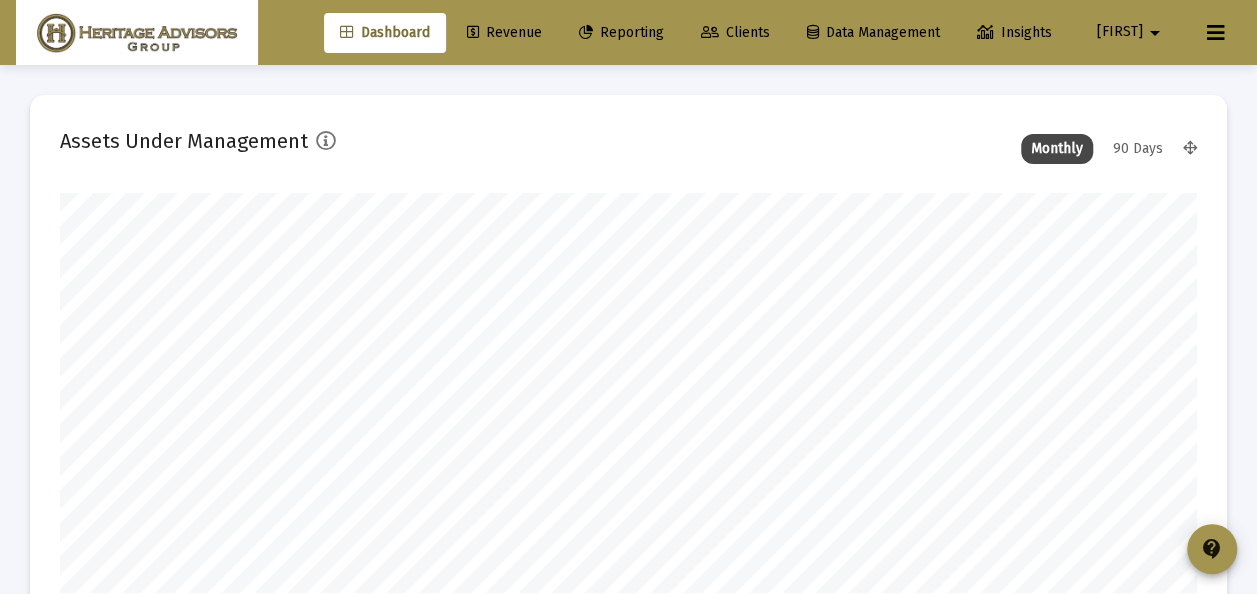 scroll, scrollTop: 999600, scrollLeft: 998863, axis: both 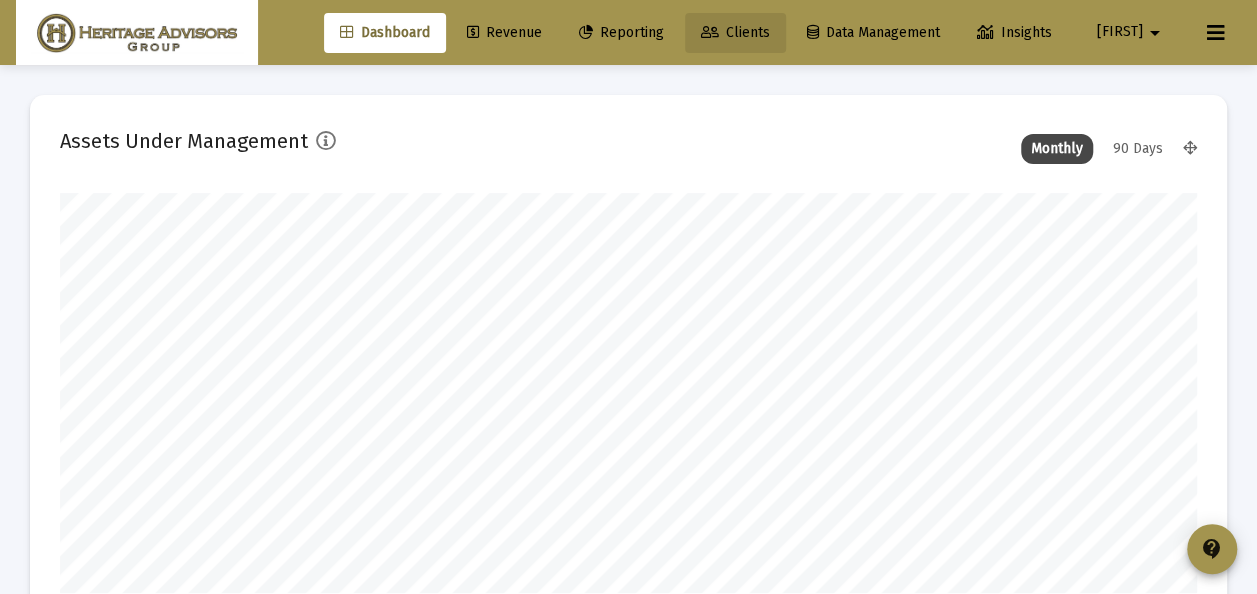 click on "Clients" at bounding box center [735, 32] 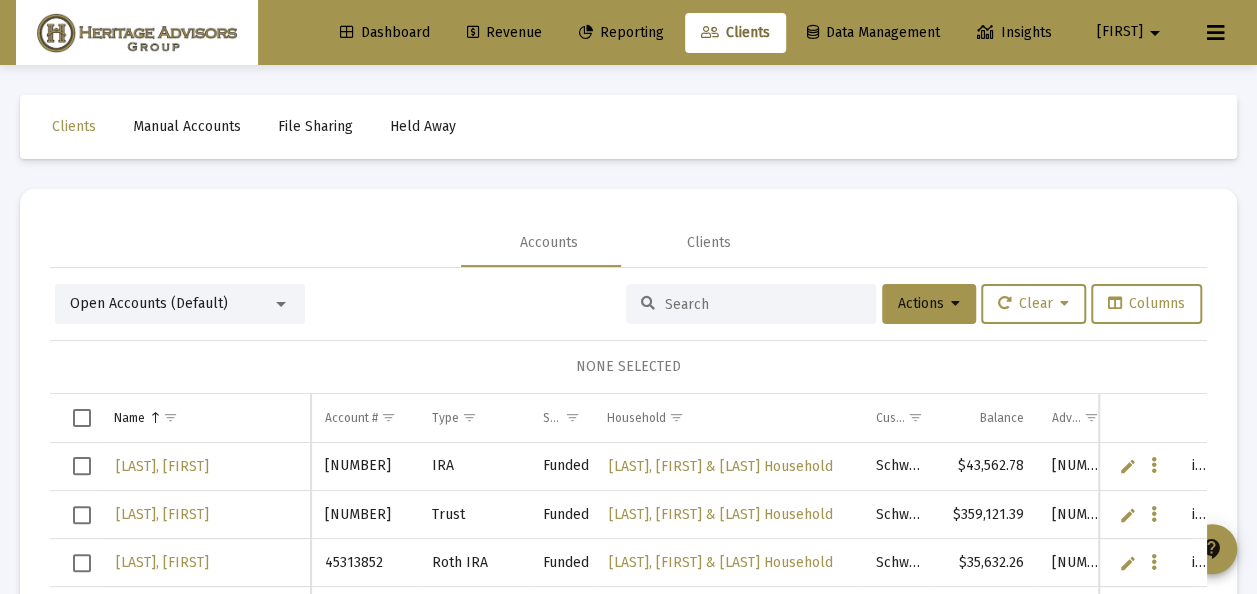 click at bounding box center (281, 304) 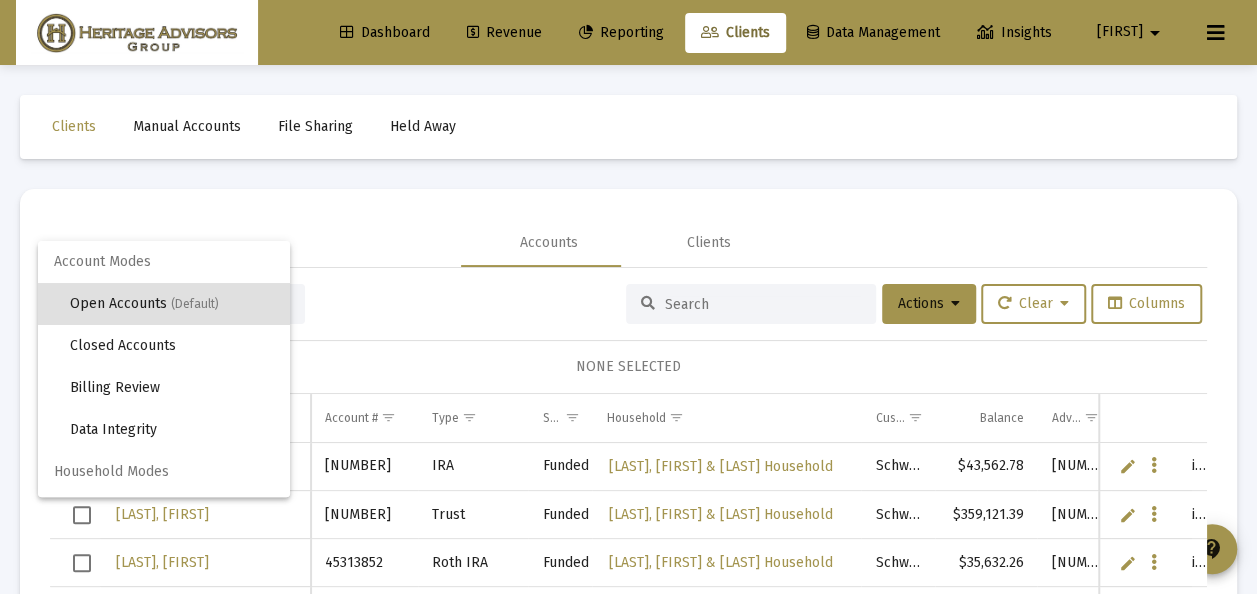 click on "(Default)" at bounding box center (195, 304) 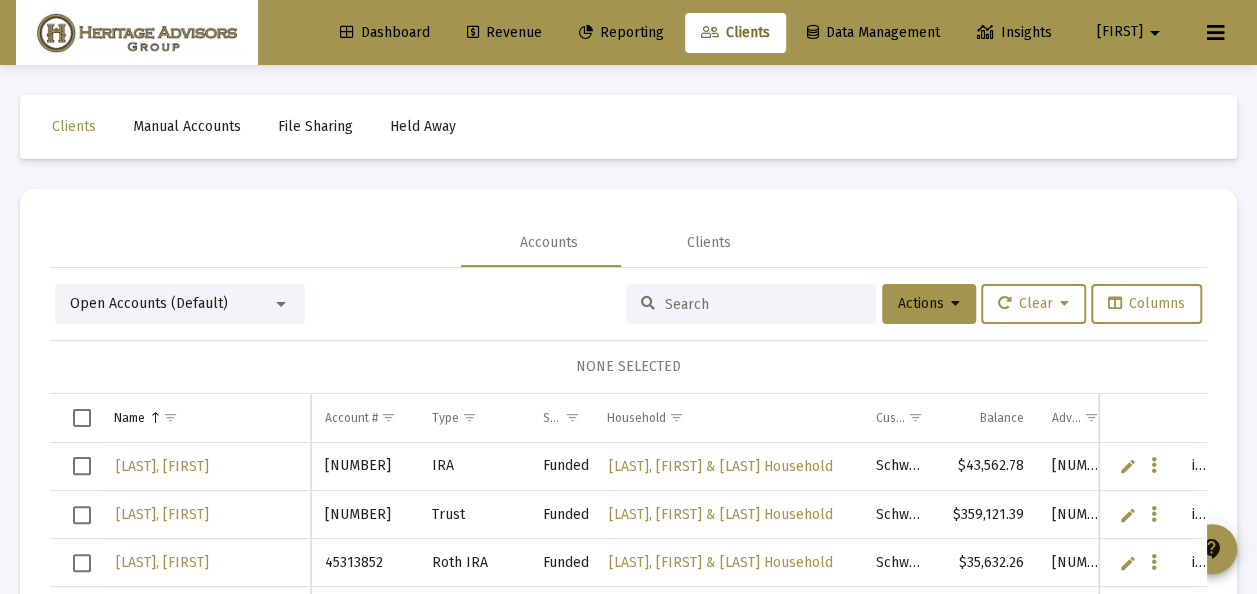 scroll, scrollTop: 94, scrollLeft: 0, axis: vertical 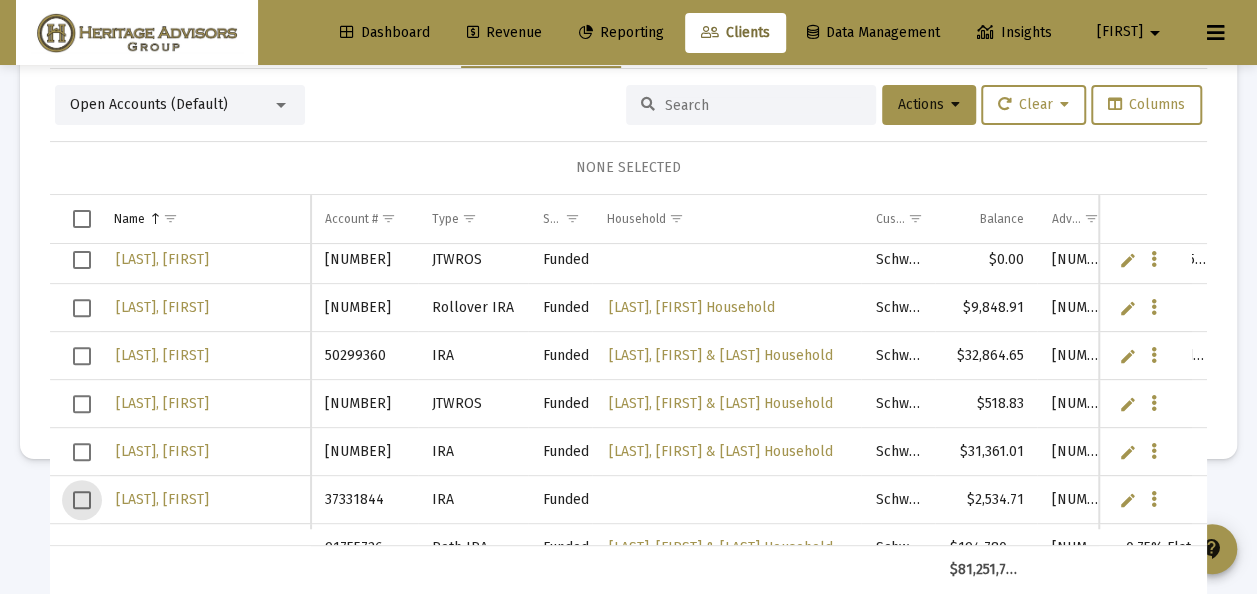 click at bounding box center (82, 500) 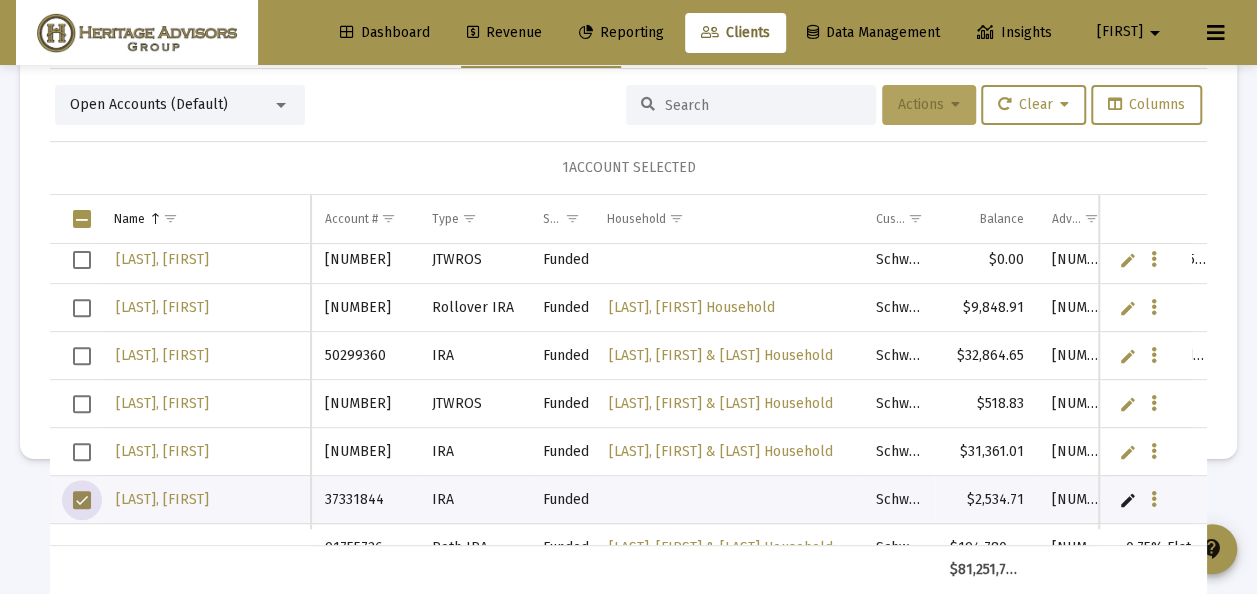 click at bounding box center [955, 105] 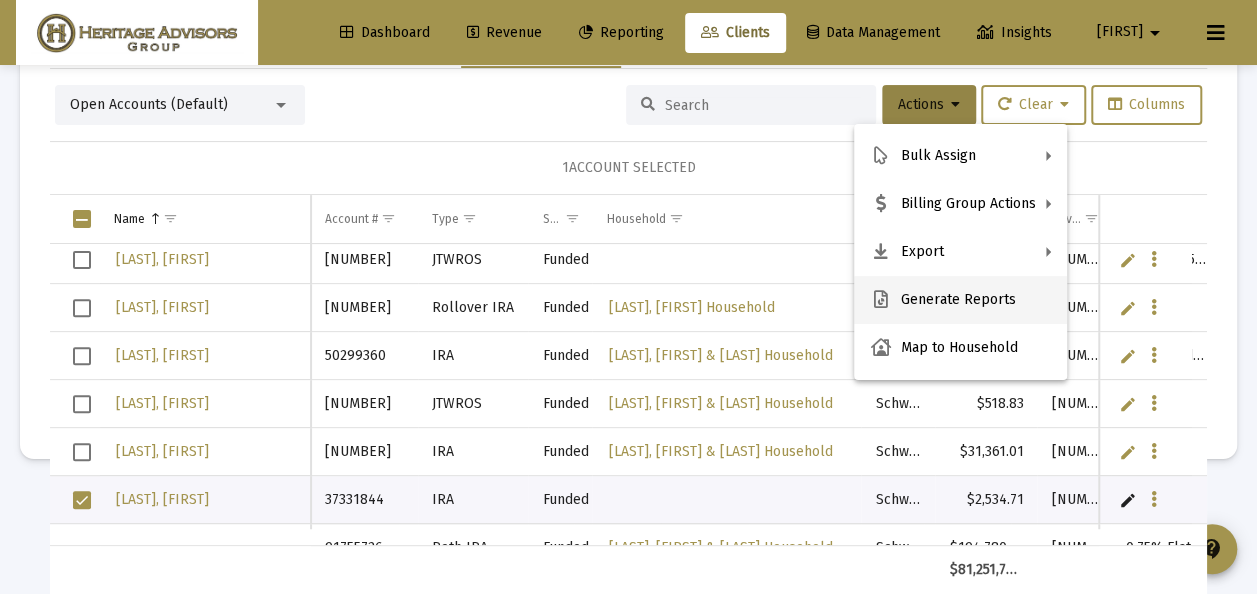 click on "Generate Reports" at bounding box center (960, 300) 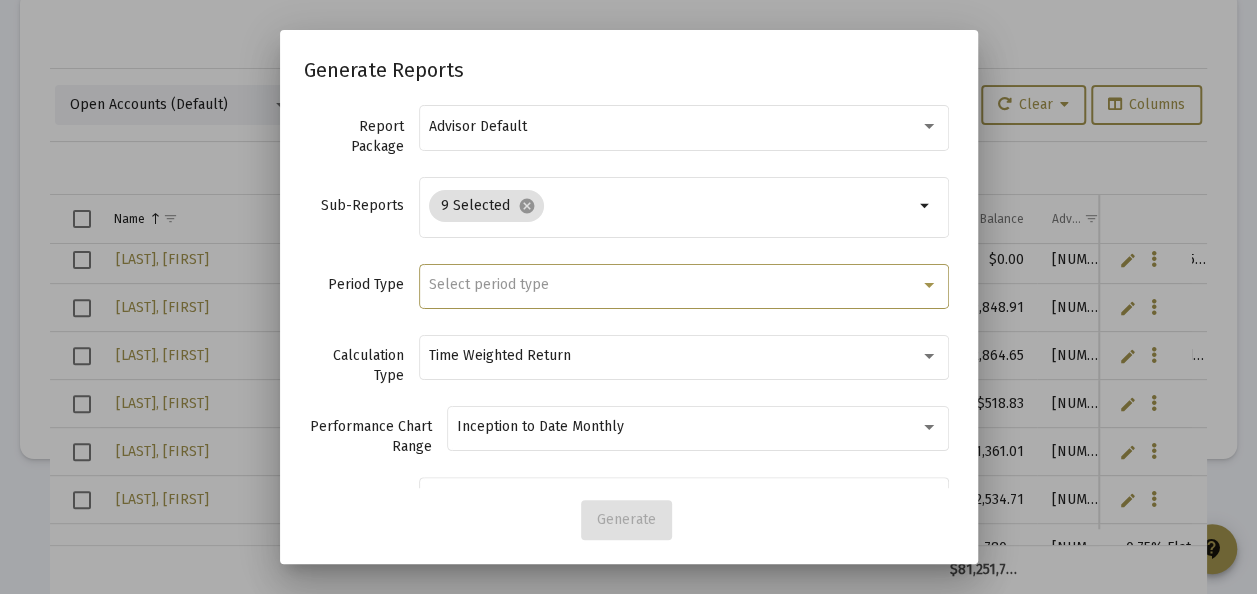 click on "Select period type" at bounding box center [489, 284] 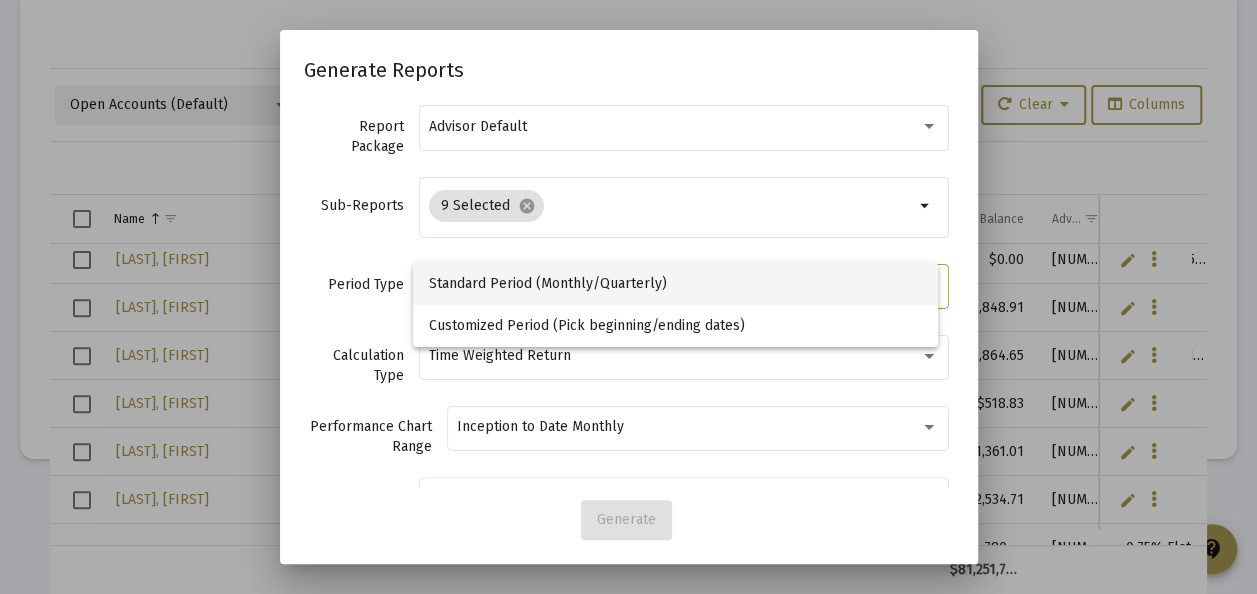 click on "Standard Period (Monthly/Quarterly)" at bounding box center [676, 284] 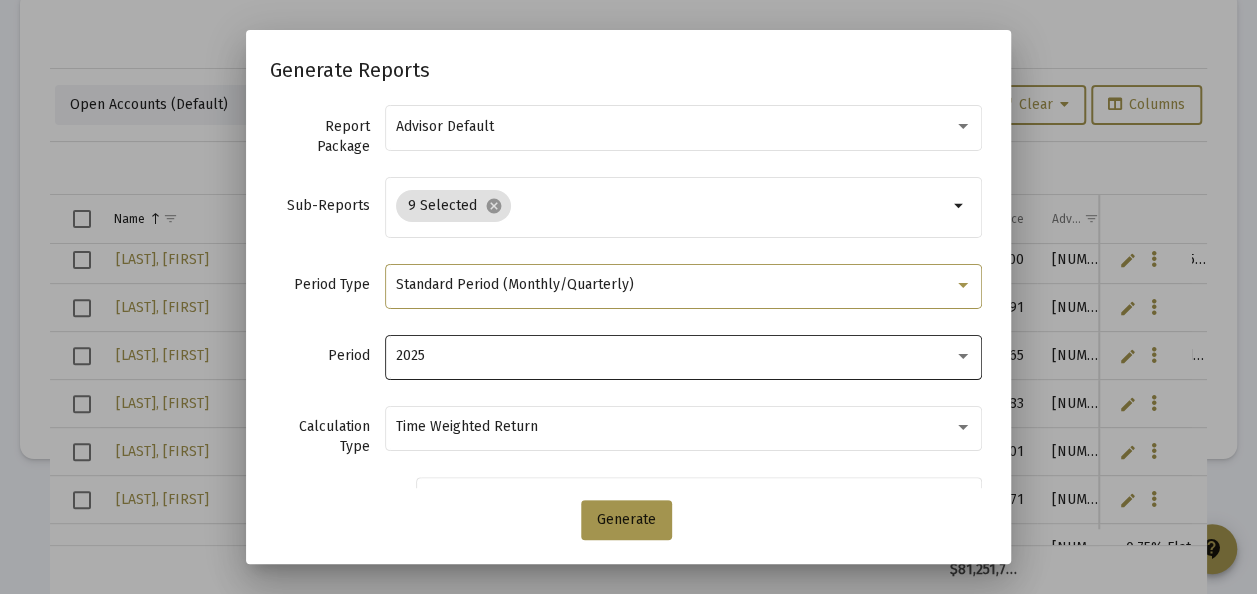 click on "2025" at bounding box center [675, 356] 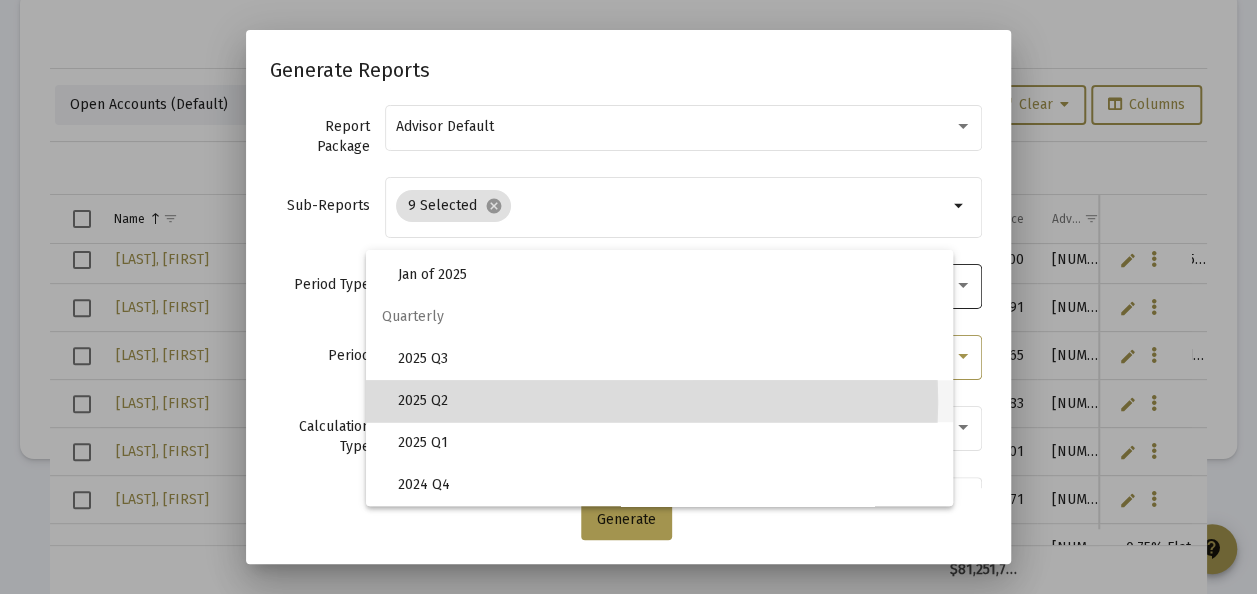 click on "2025 Q2" at bounding box center (667, 401) 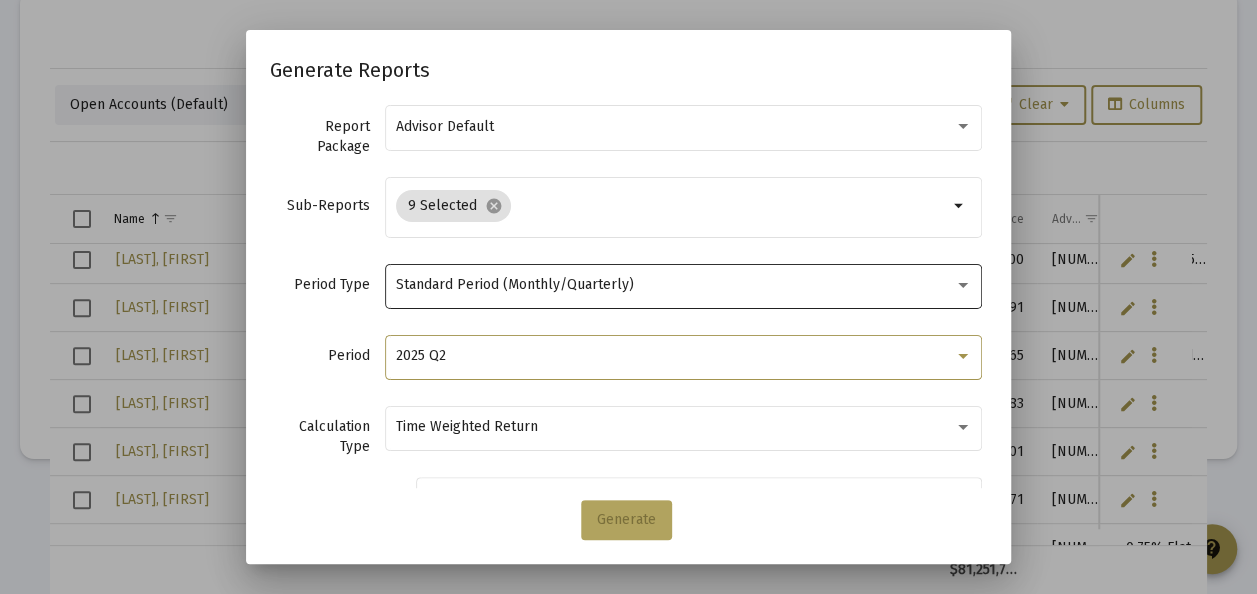 click on "Generate" at bounding box center [626, 519] 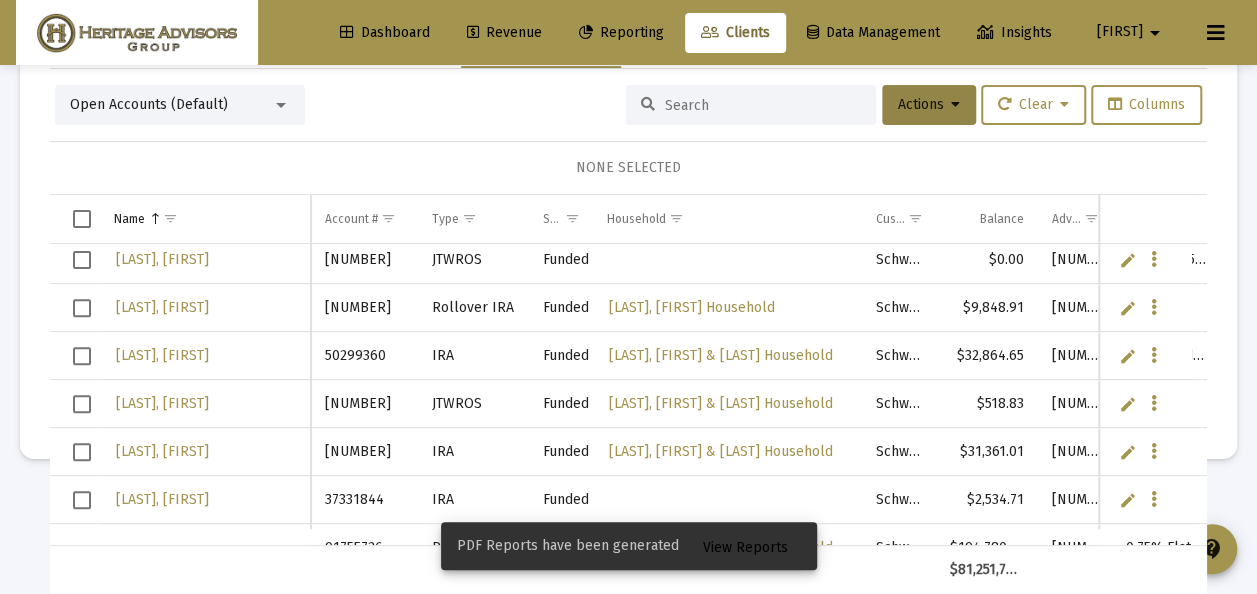 click on "View Reports" at bounding box center (745, 547) 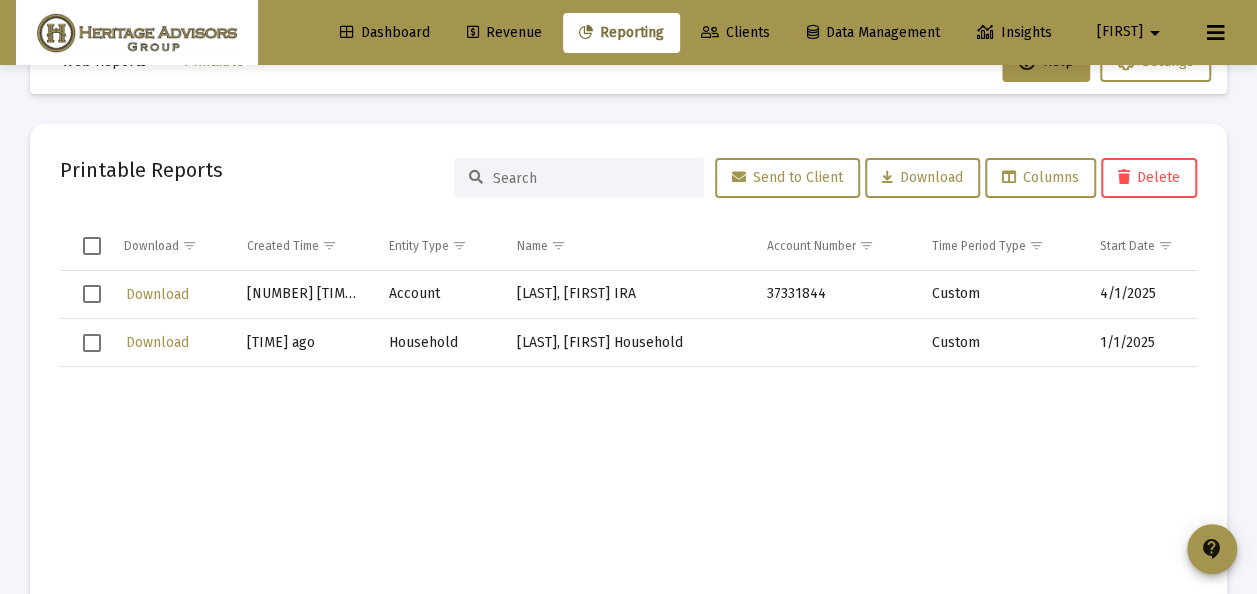click at bounding box center (92, 343) 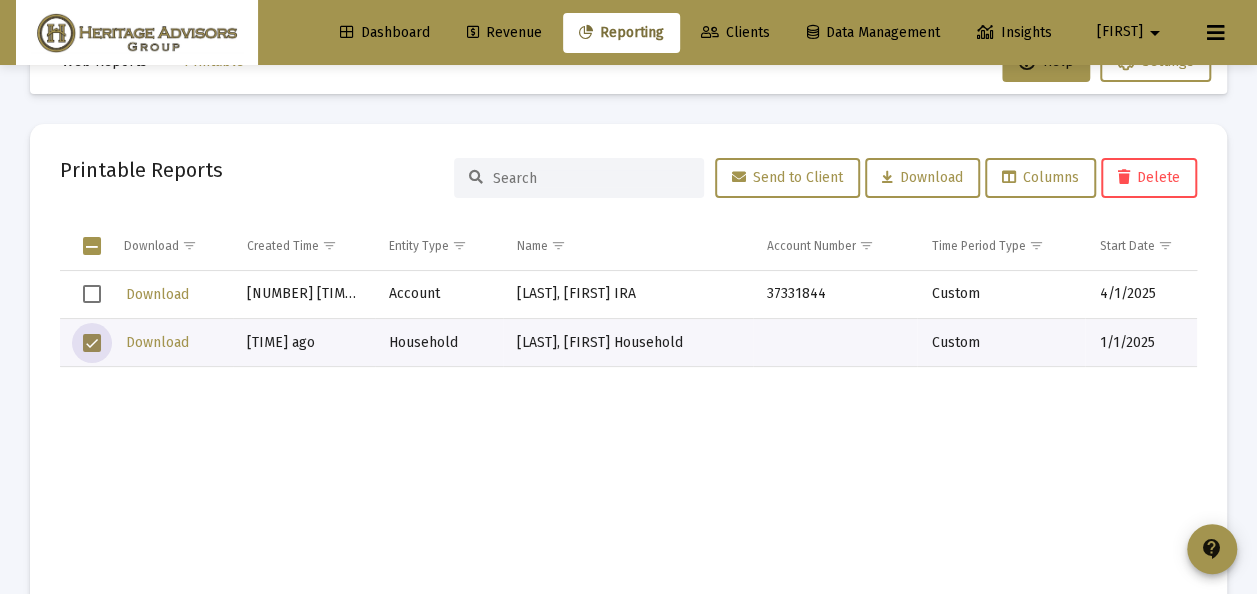 click on "Delete" at bounding box center [1149, 177] 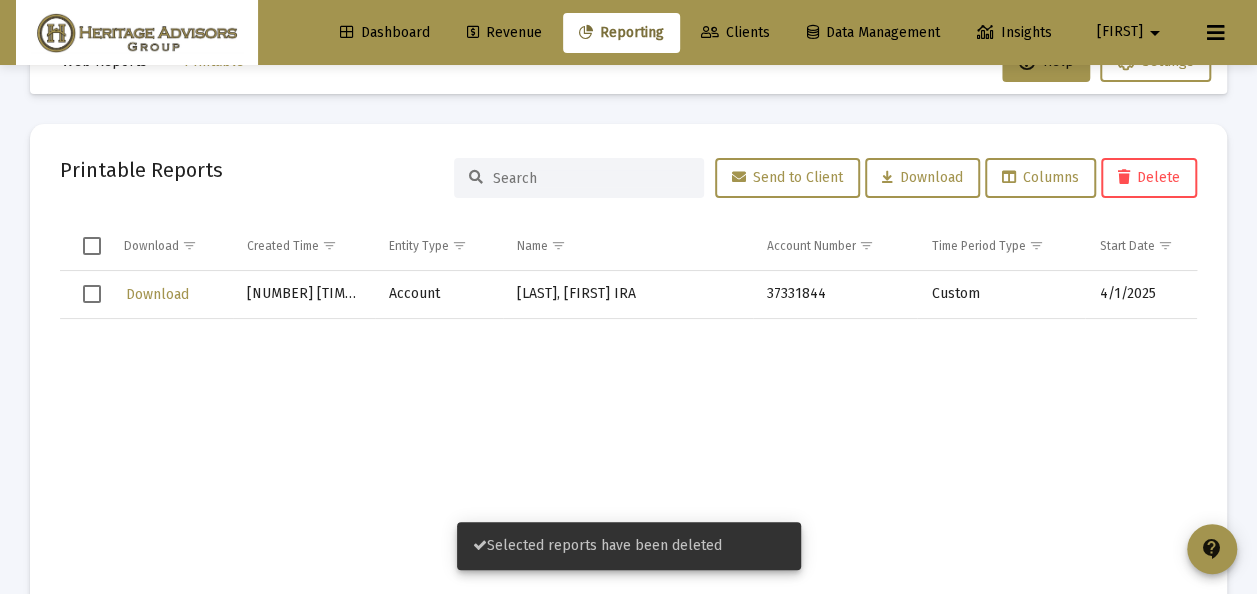 click on "Selected reports have been deleted" at bounding box center (629, 546) 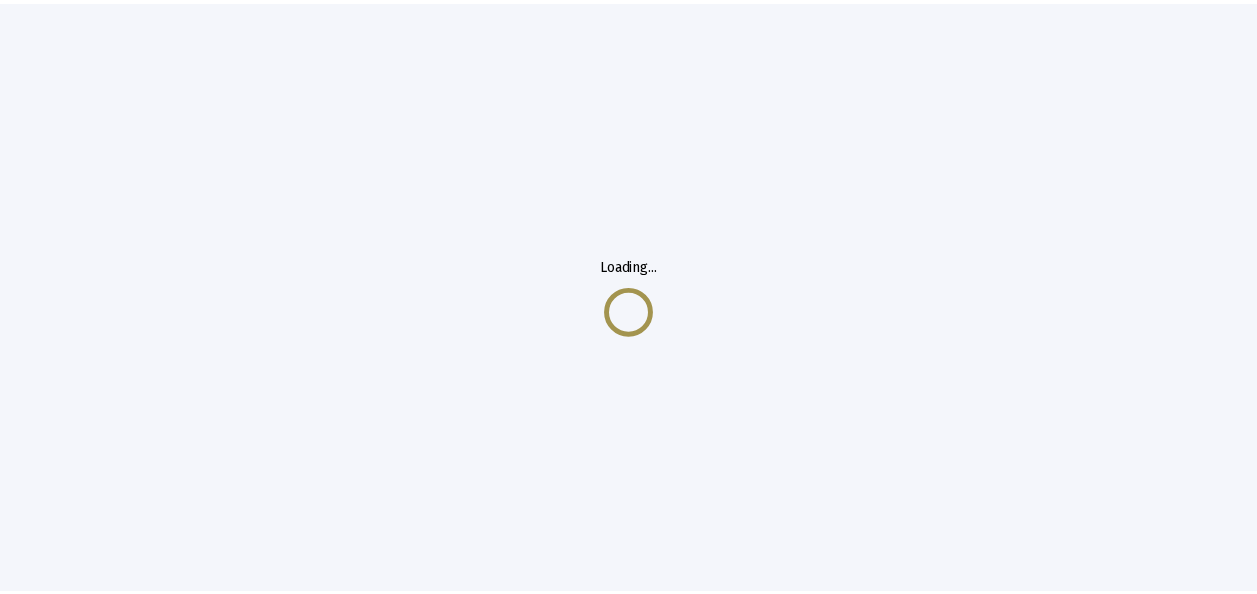 scroll, scrollTop: 0, scrollLeft: 0, axis: both 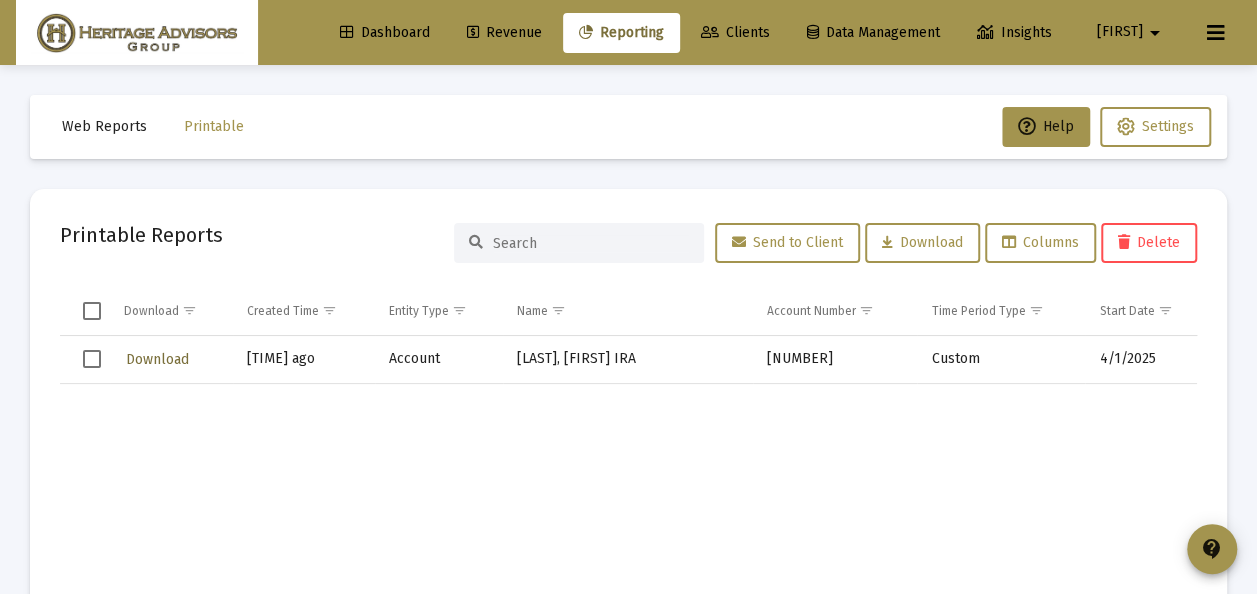 click on "Download" at bounding box center [157, 359] 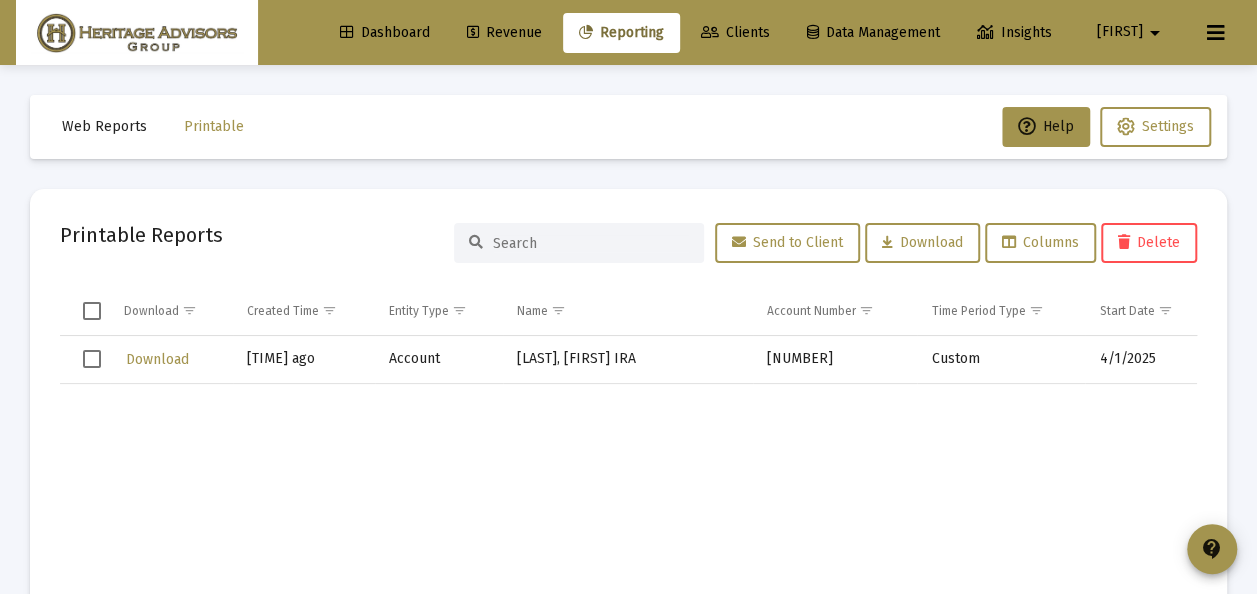 click at bounding box center (92, 359) 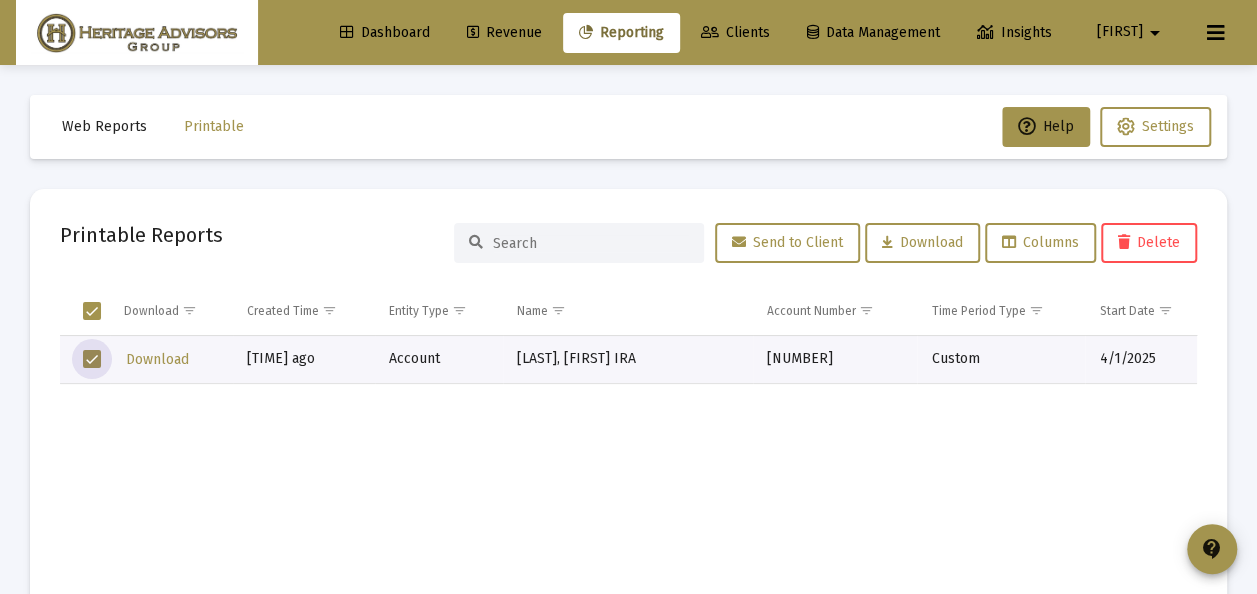 click on "Delete" at bounding box center (1149, 243) 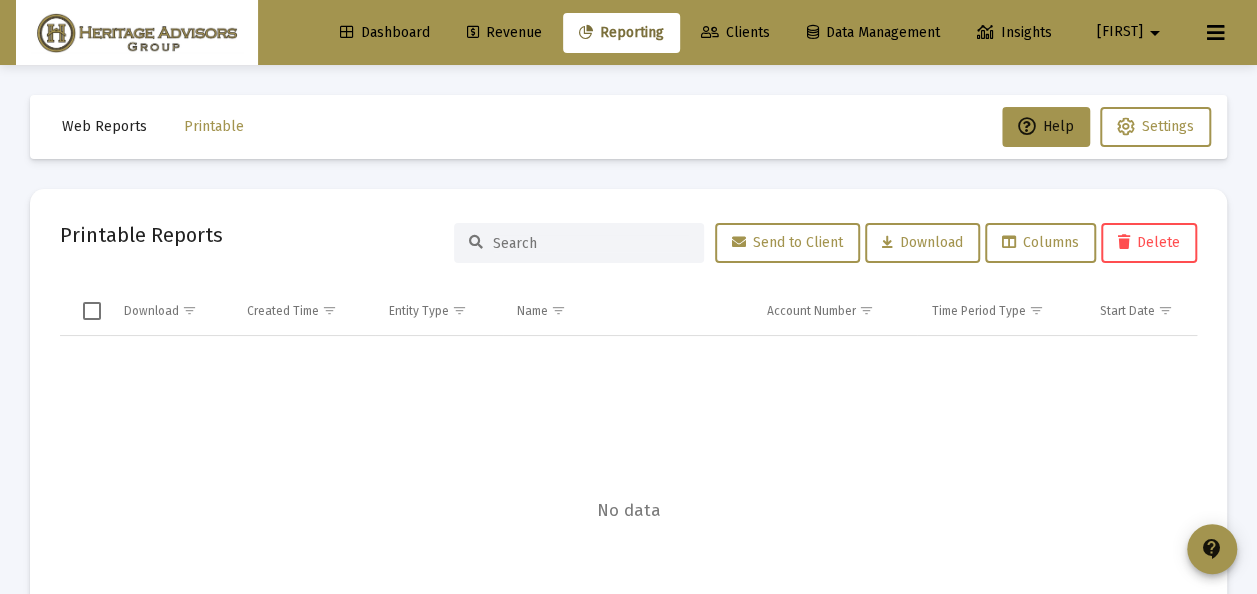 drag, startPoint x: 752, startPoint y: 30, endPoint x: 708, endPoint y: 64, distance: 55.605755 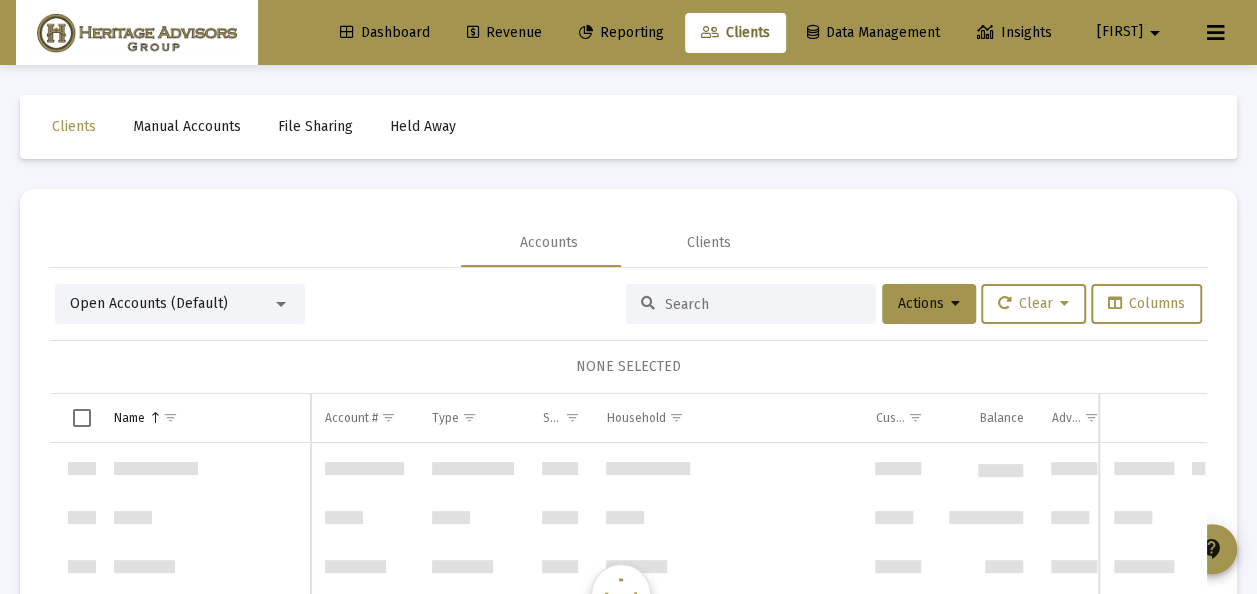 scroll, scrollTop: 15360, scrollLeft: 0, axis: vertical 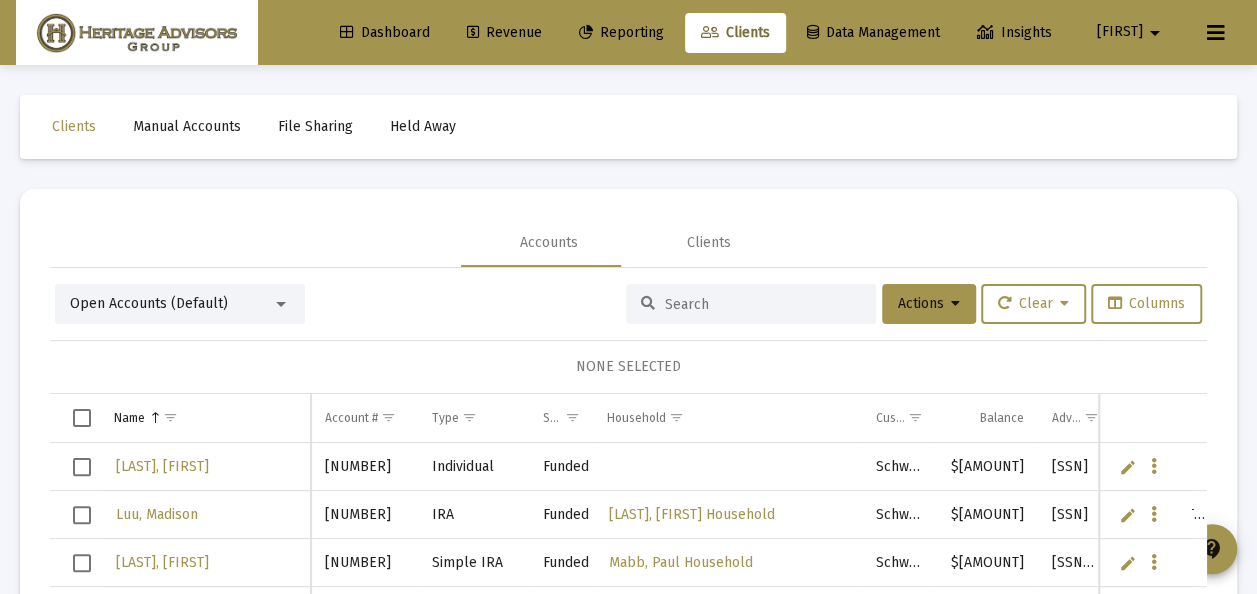 click at bounding box center [281, 304] 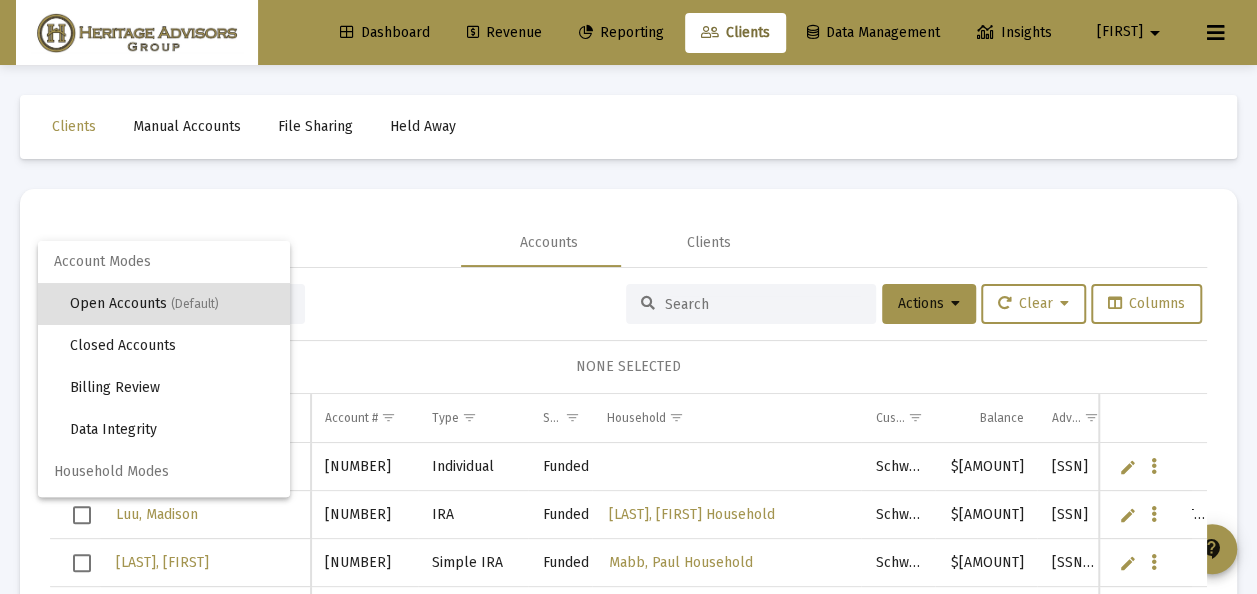 click on "Open Accounts  (Default)" at bounding box center [172, 304] 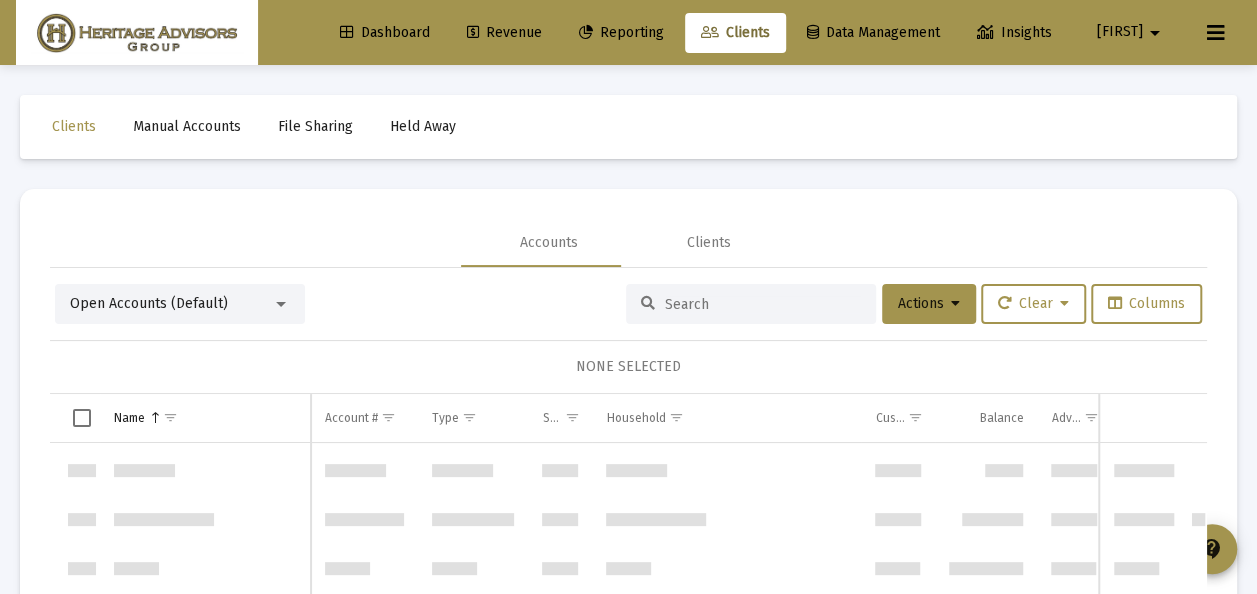 scroll, scrollTop: 14860, scrollLeft: 0, axis: vertical 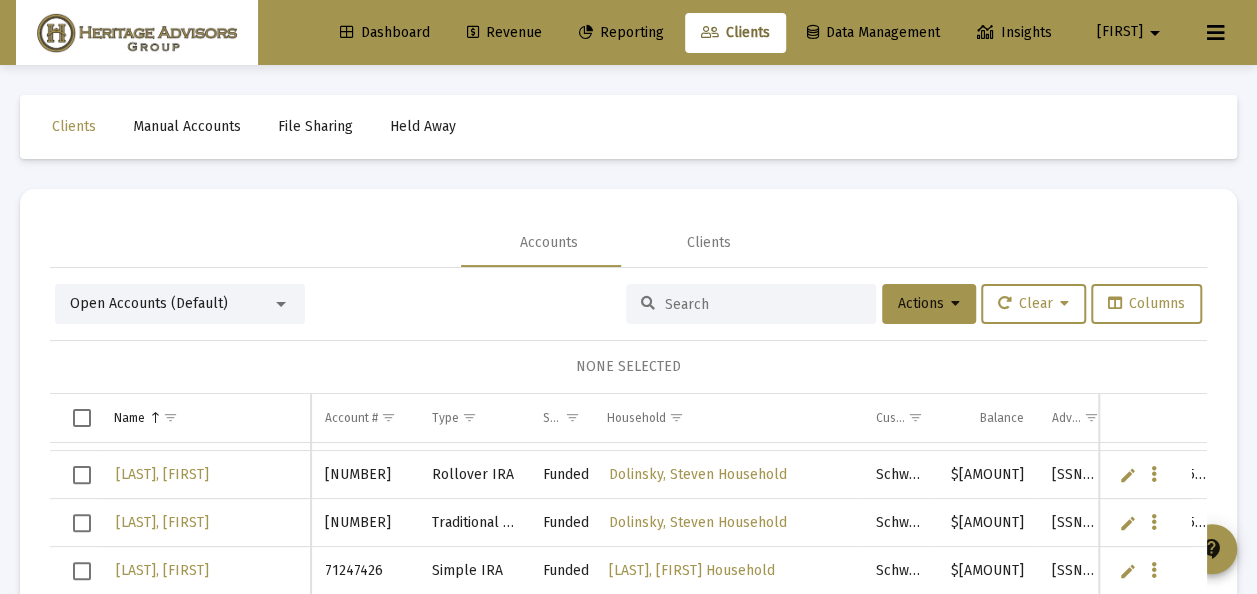 click at bounding box center (82, 571) 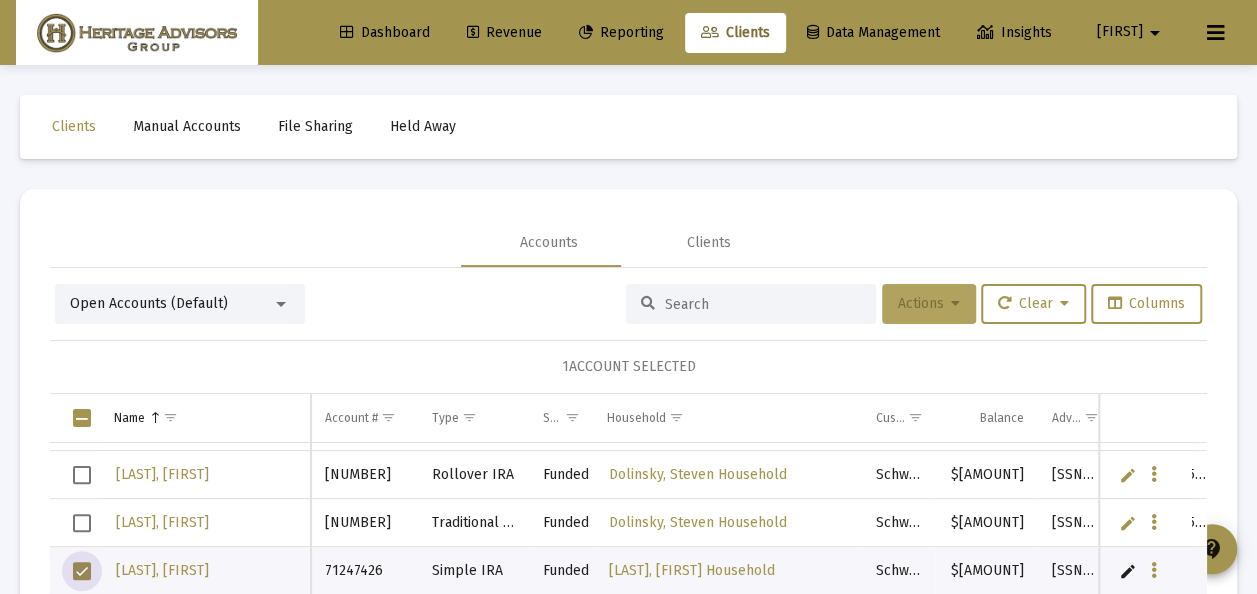 click on "Actions" at bounding box center [929, 303] 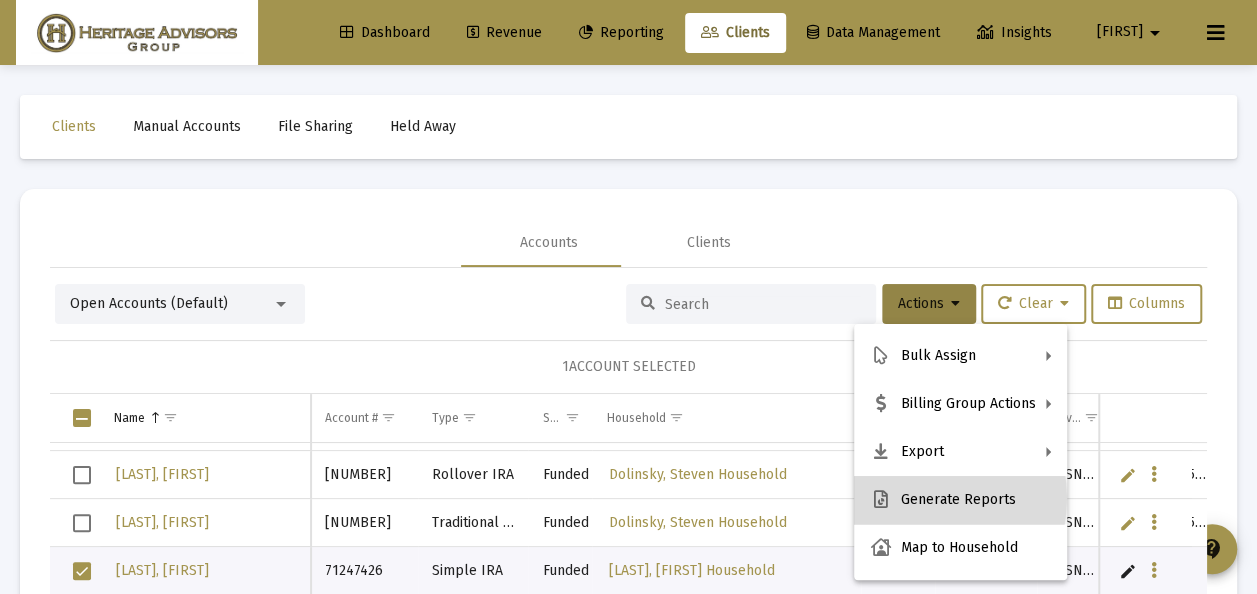 click on "Generate Reports" at bounding box center (960, 500) 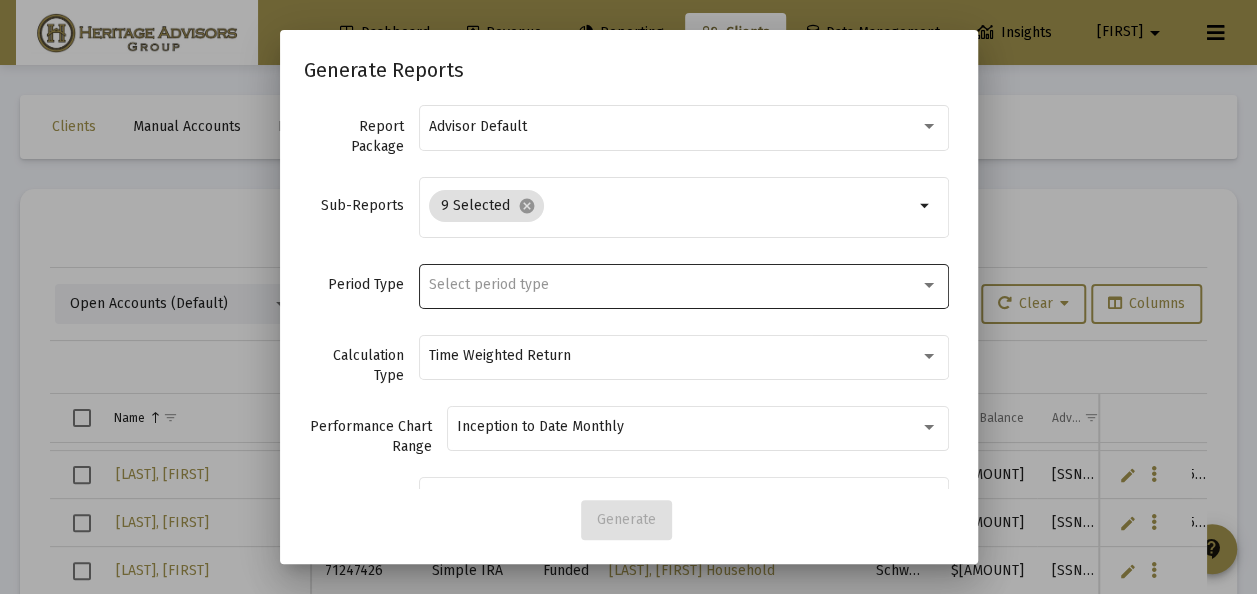 click on "Select period type" at bounding box center [489, 284] 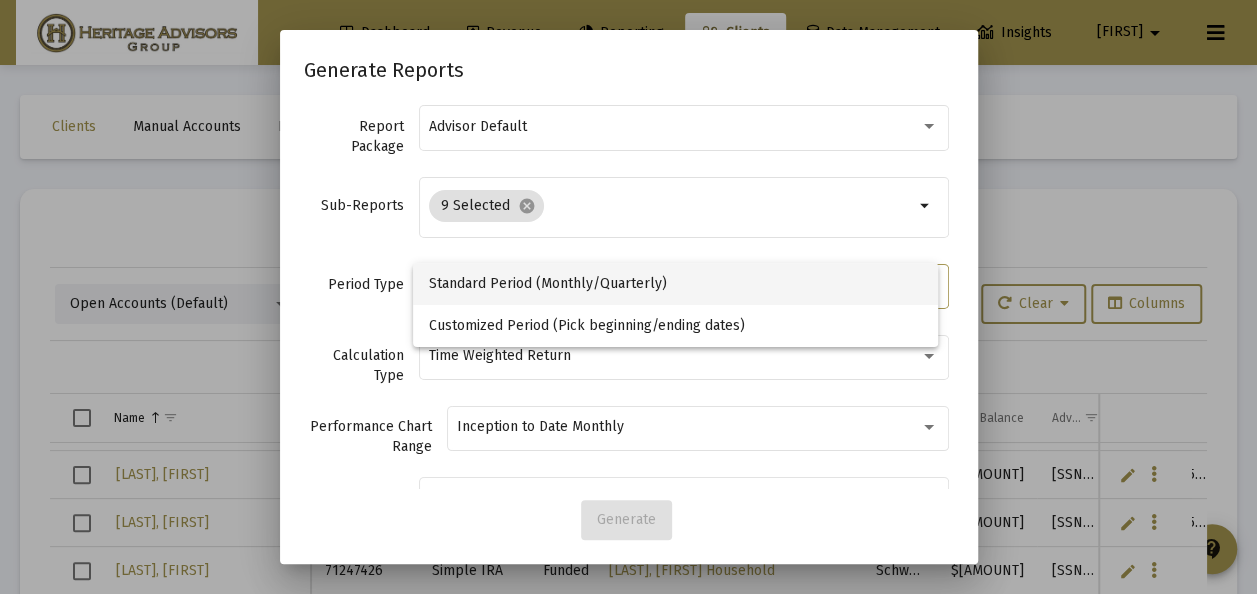 click on "Standard Period (Monthly/Quarterly)" at bounding box center [676, 284] 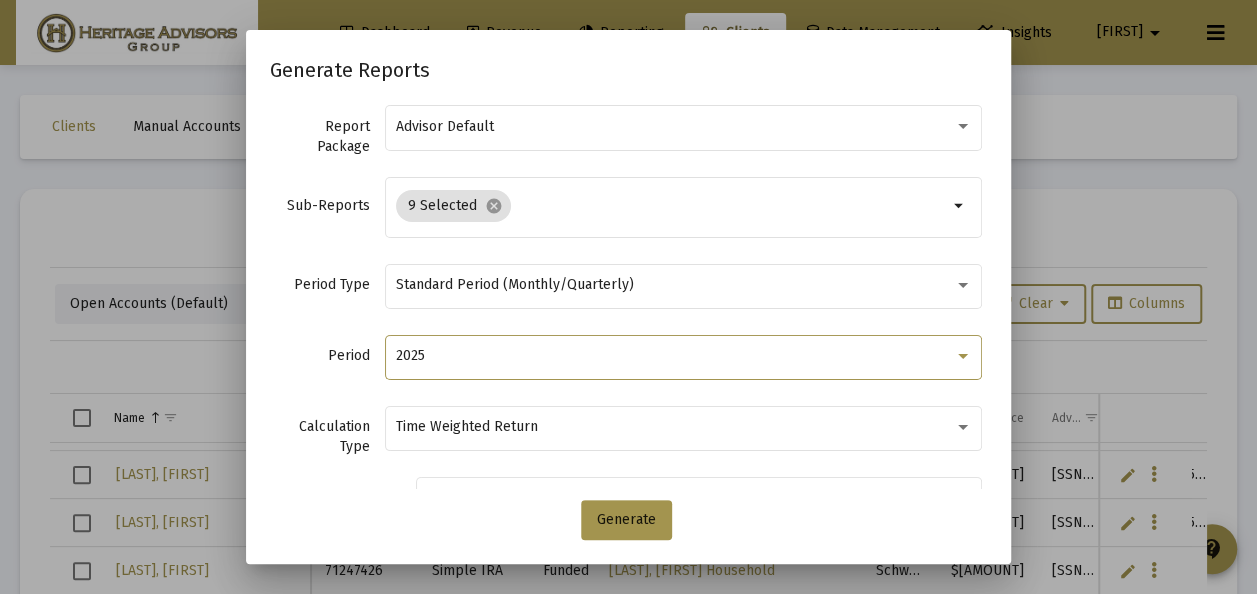 click on "2025" at bounding box center [675, 356] 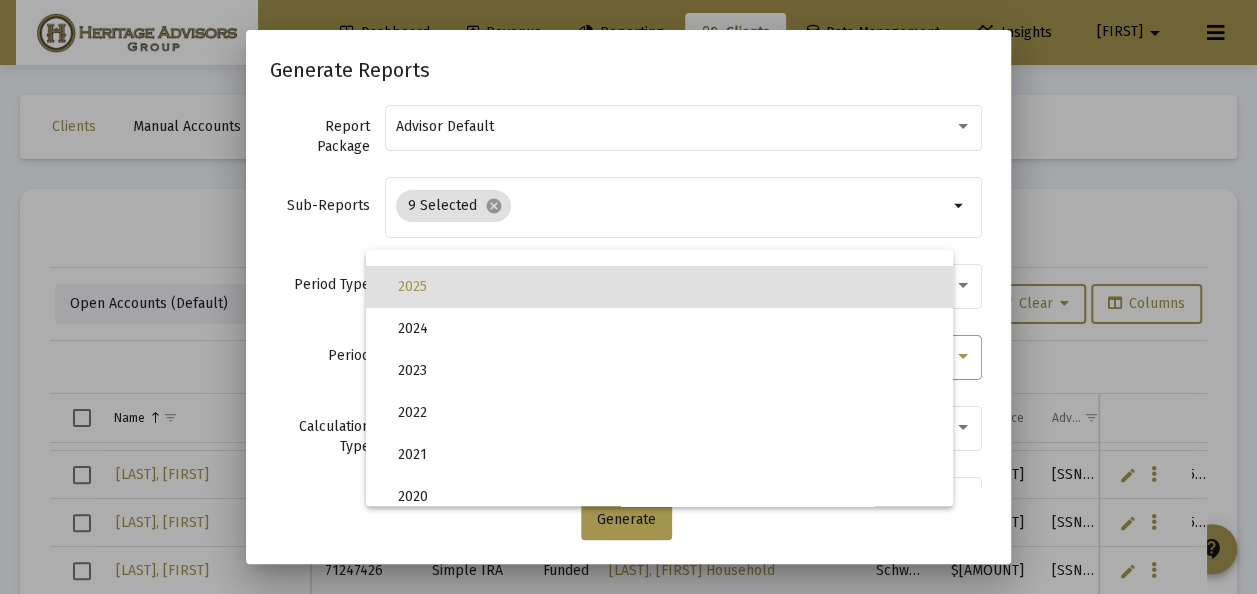 click on "2025" at bounding box center (667, 287) 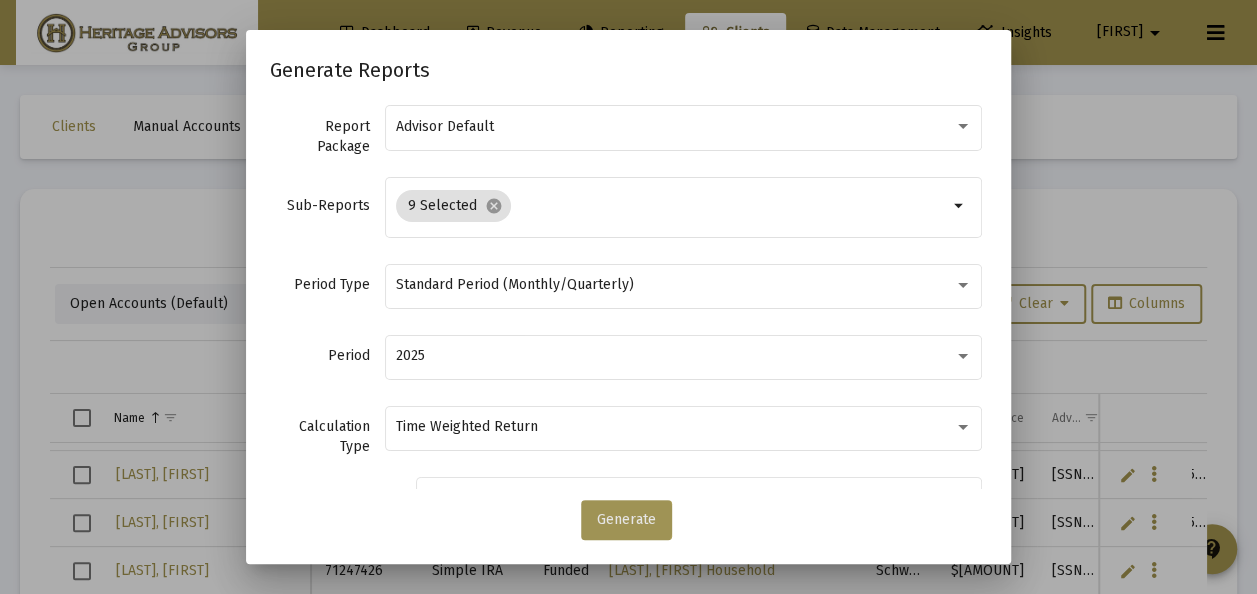 click on "Generate" at bounding box center (626, 519) 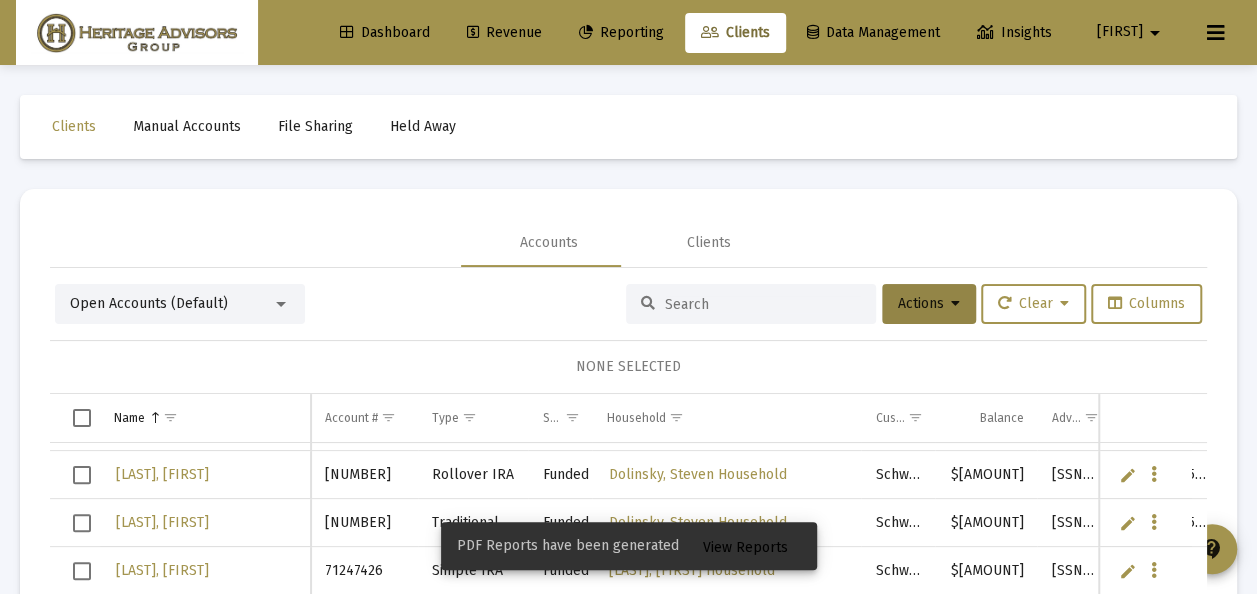 drag, startPoint x: 718, startPoint y: 537, endPoint x: 700, endPoint y: 522, distance: 23.43075 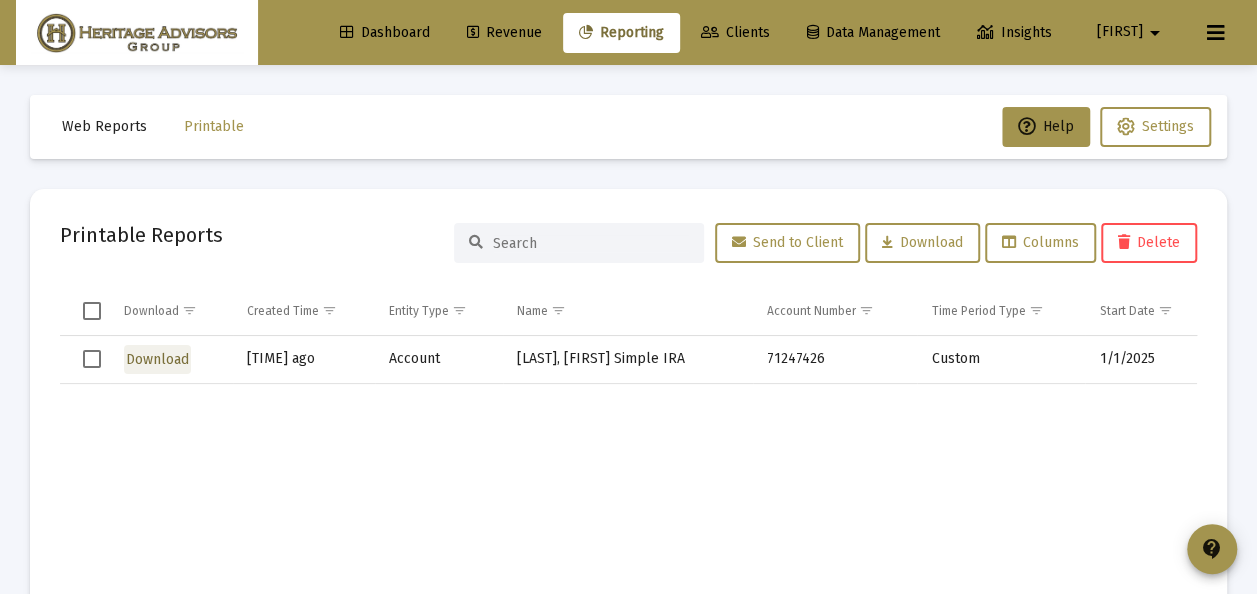 click on "Download" at bounding box center (157, 359) 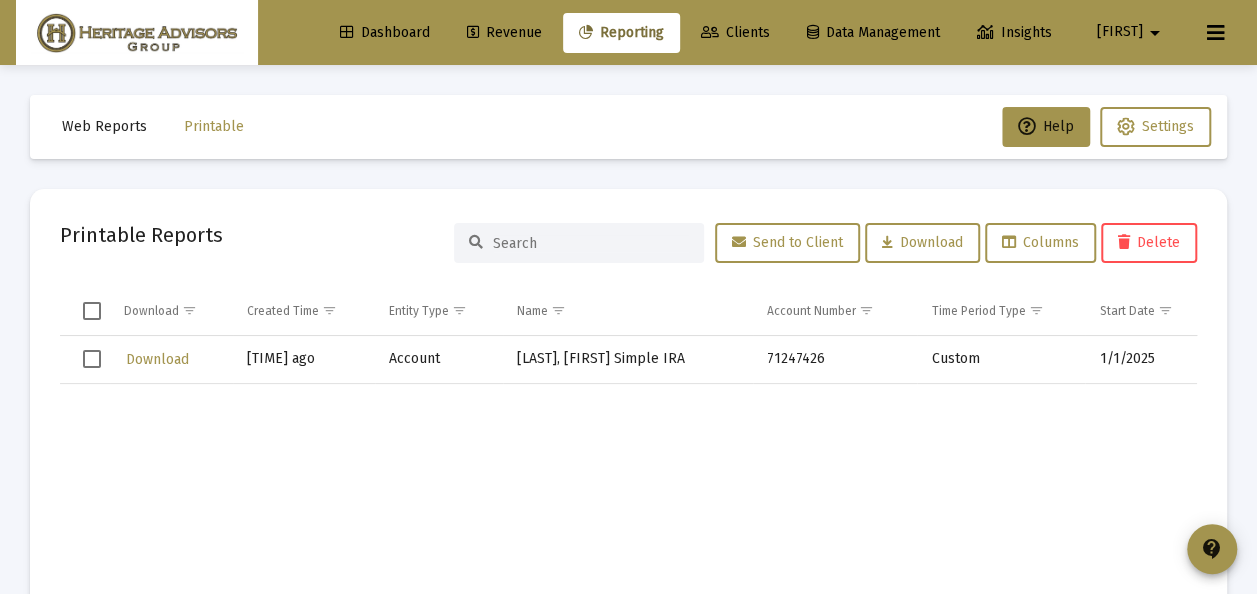 click at bounding box center [92, 311] 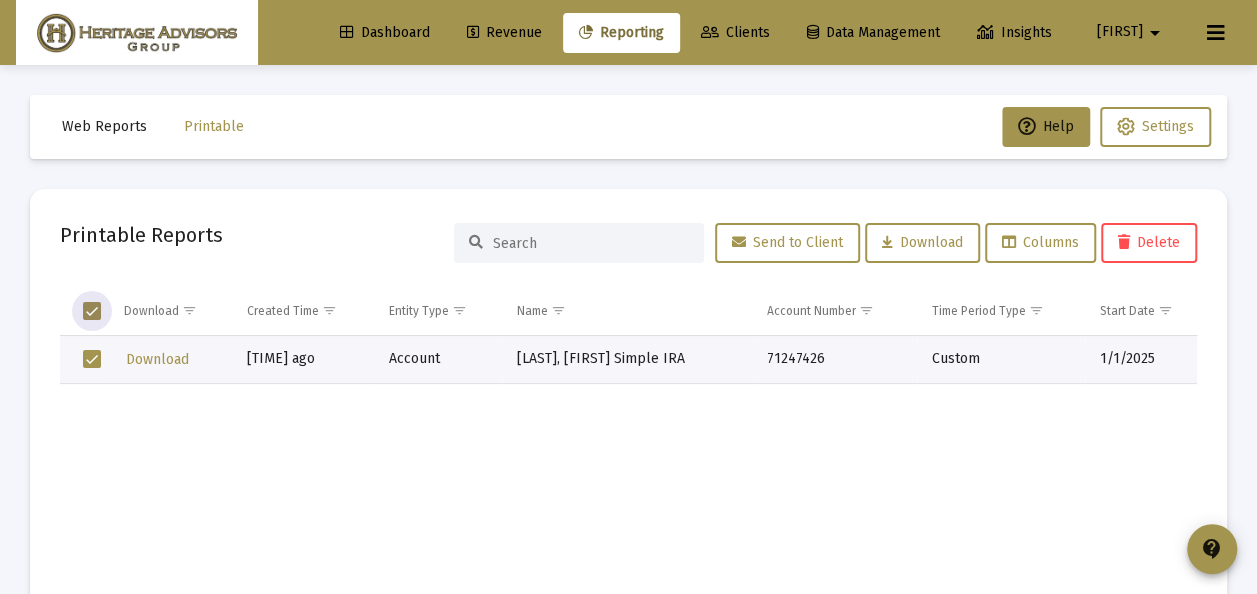 click on "Delete" at bounding box center (1149, 242) 